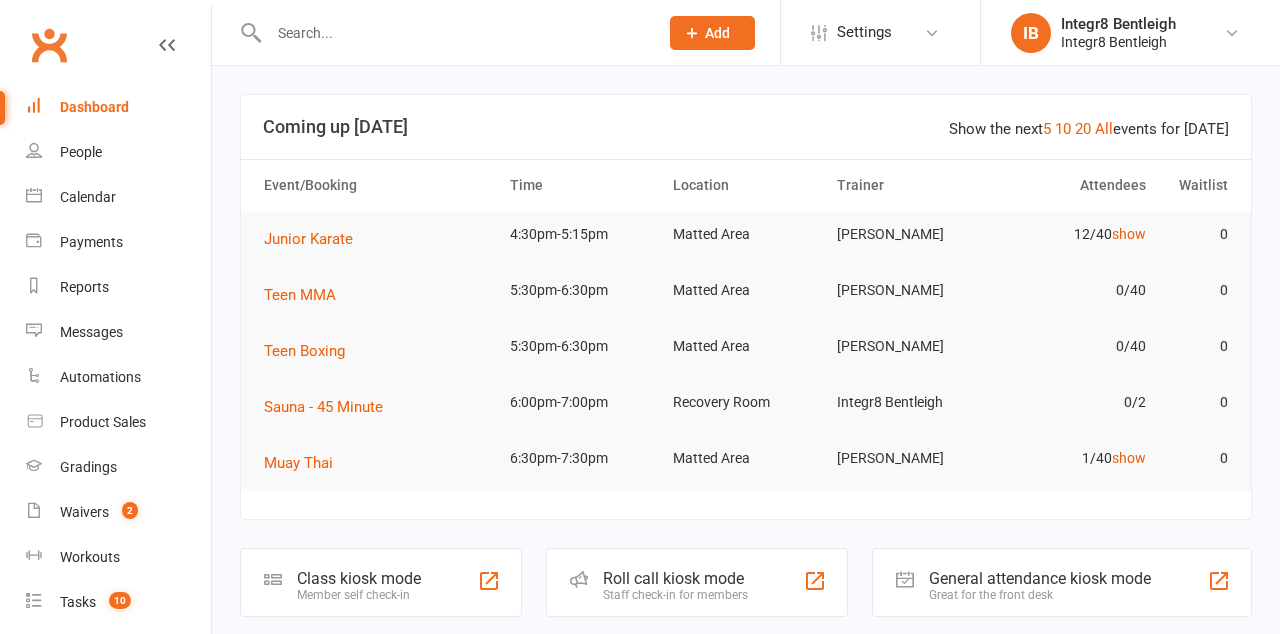 scroll, scrollTop: 0, scrollLeft: 0, axis: both 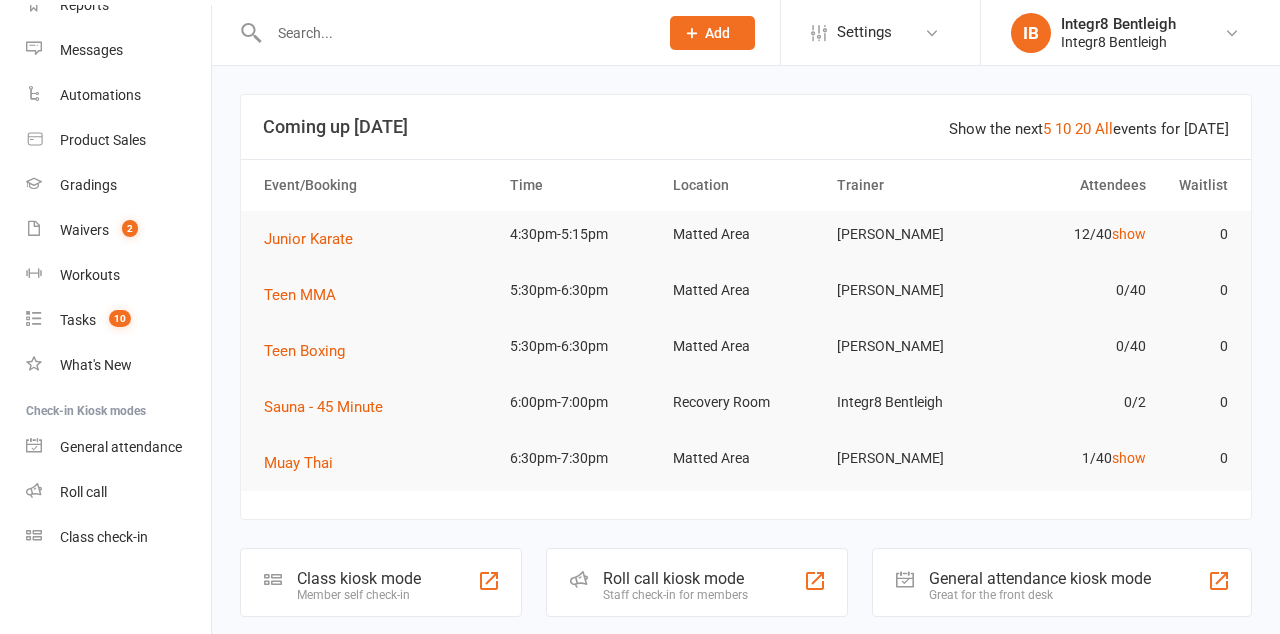 click on "Staff check-in for members" 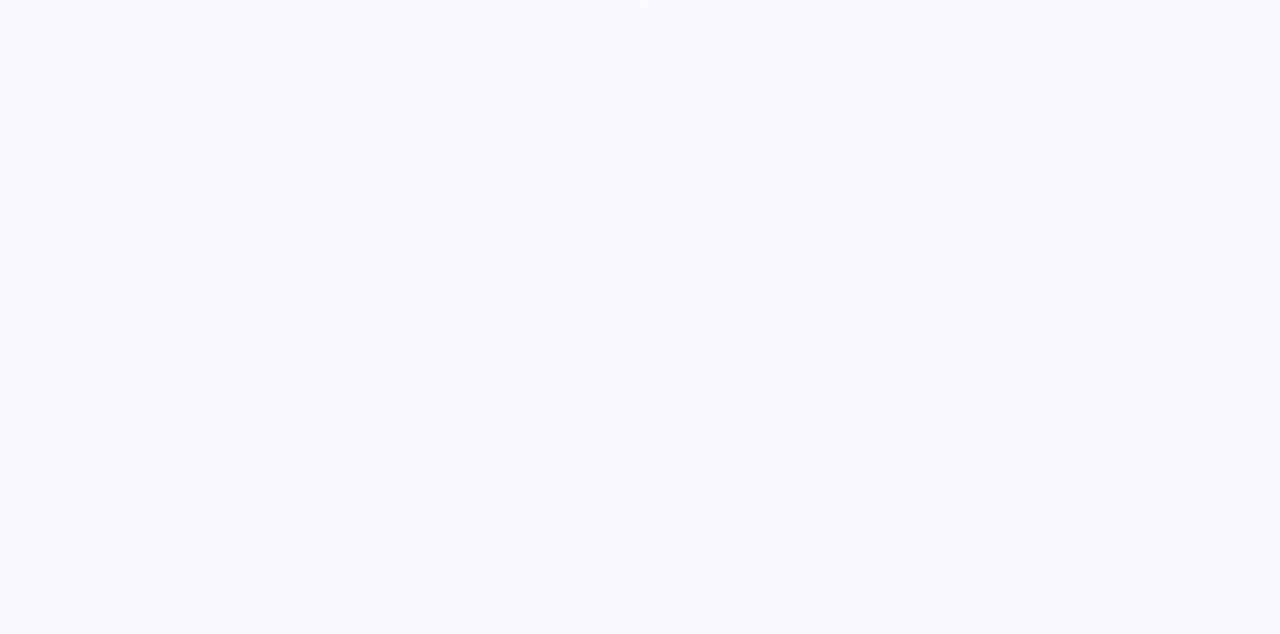 scroll, scrollTop: 0, scrollLeft: 0, axis: both 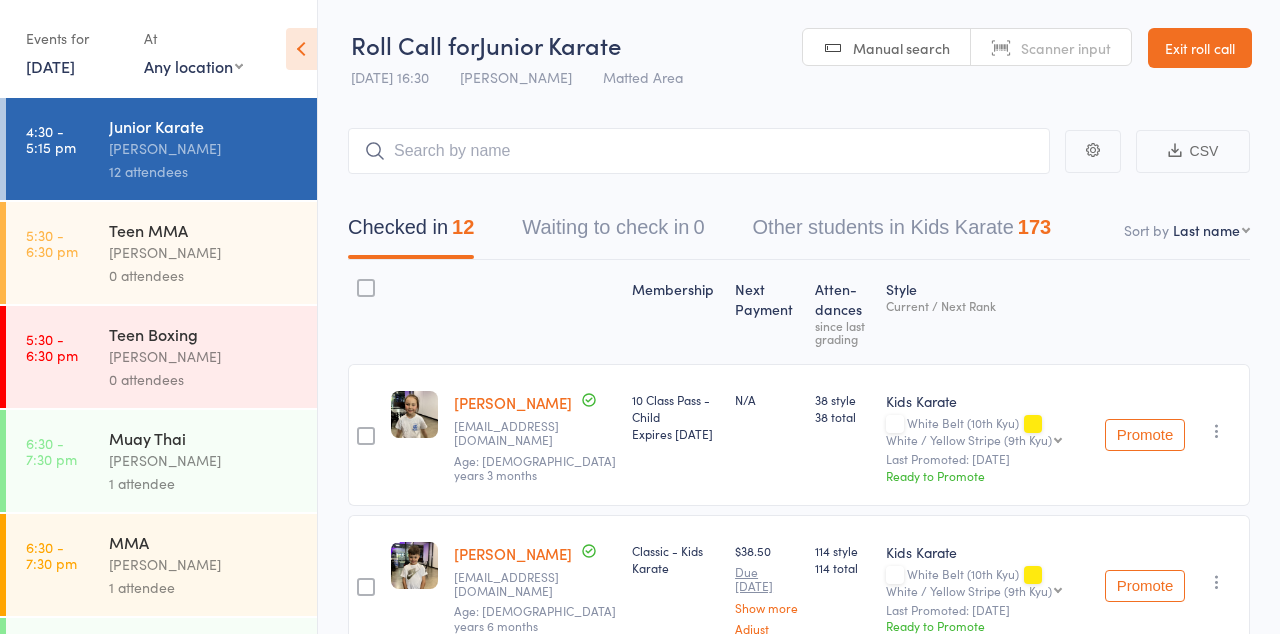 click on "Exit roll call" at bounding box center (1200, 48) 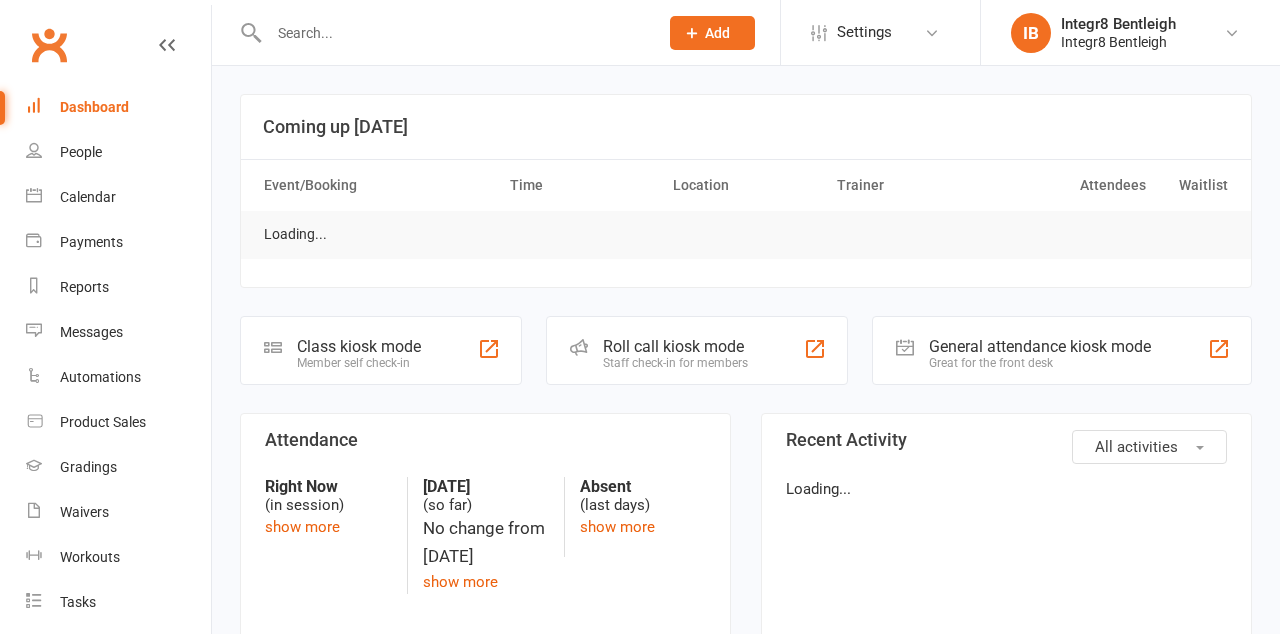 scroll, scrollTop: 0, scrollLeft: 0, axis: both 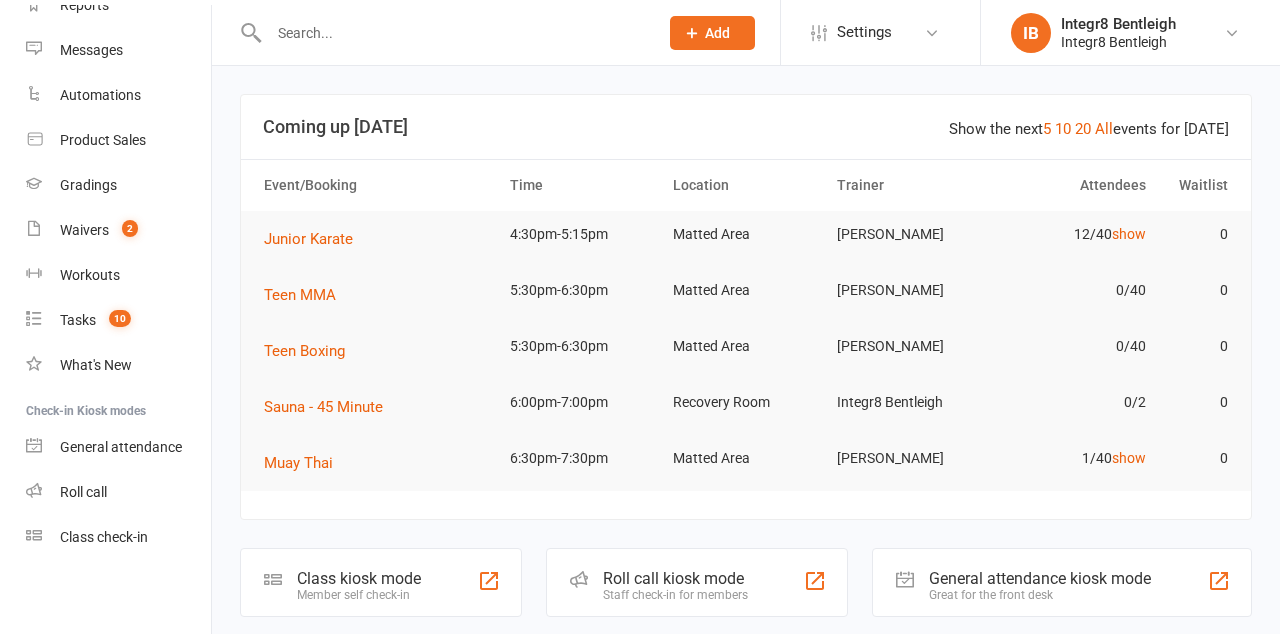 click on "Class check-in" at bounding box center [118, 537] 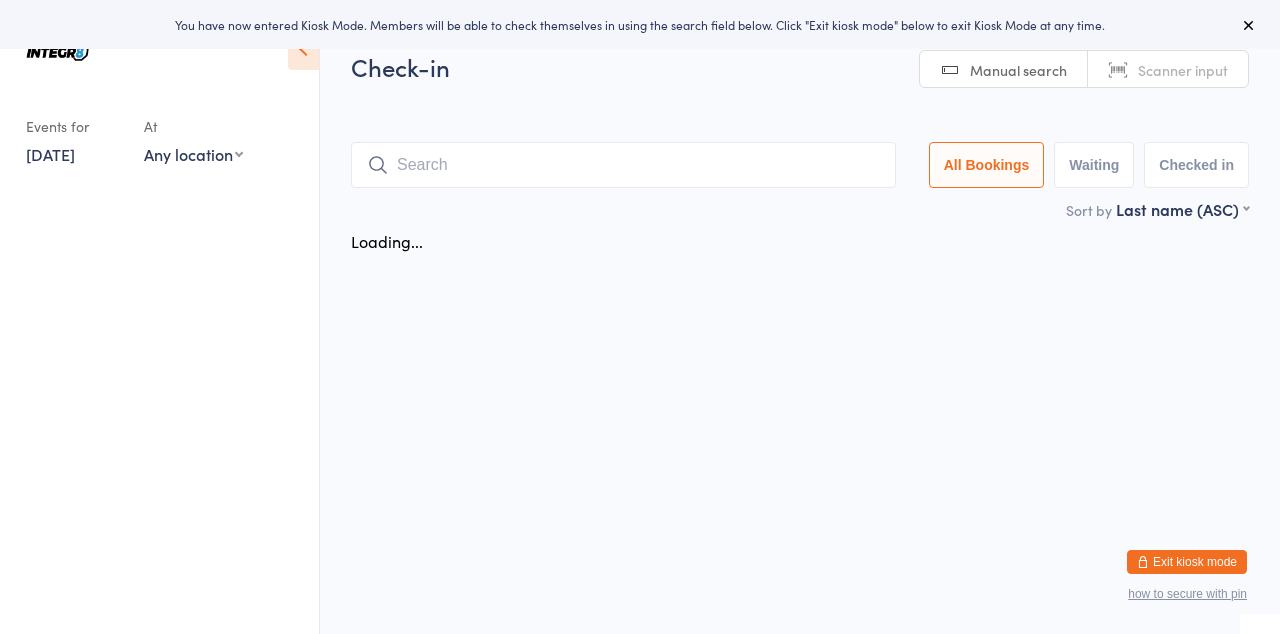 scroll, scrollTop: 0, scrollLeft: 0, axis: both 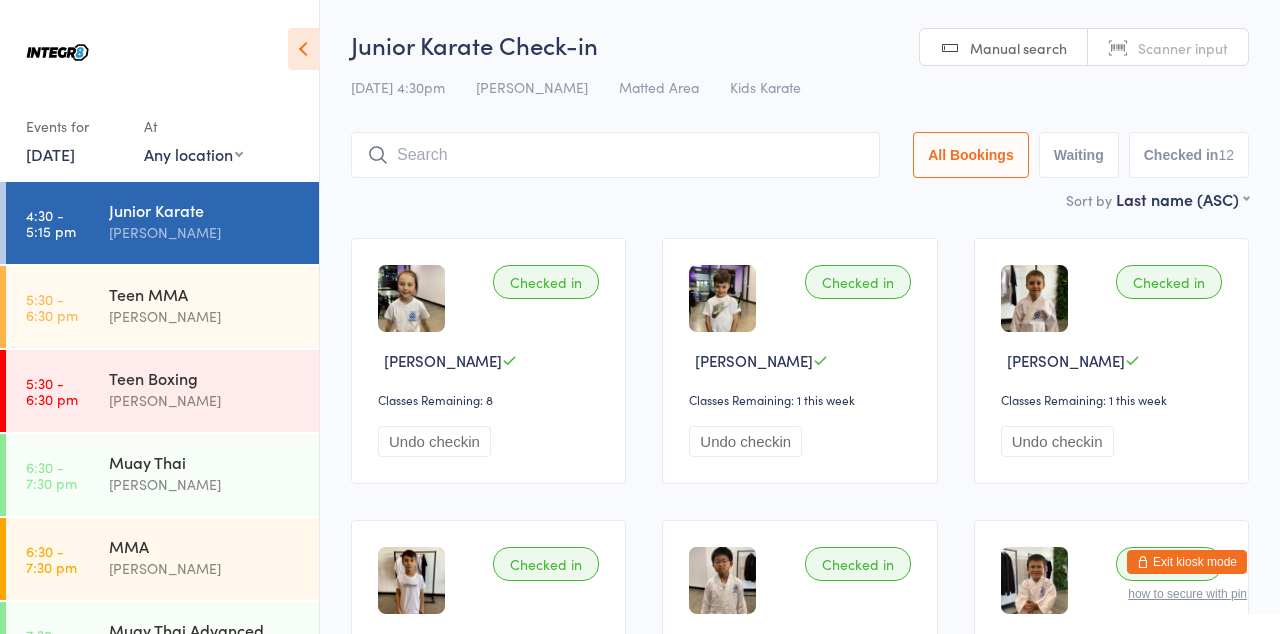 click on "Checked in  12" at bounding box center [1189, 155] 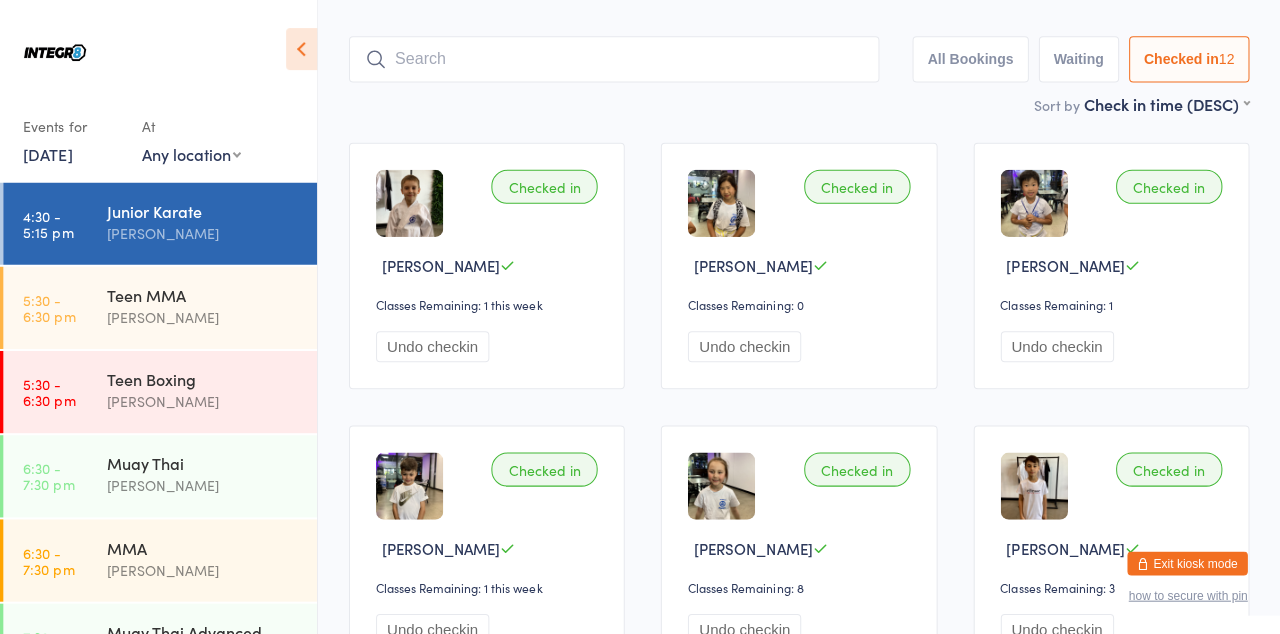 scroll, scrollTop: 0, scrollLeft: 0, axis: both 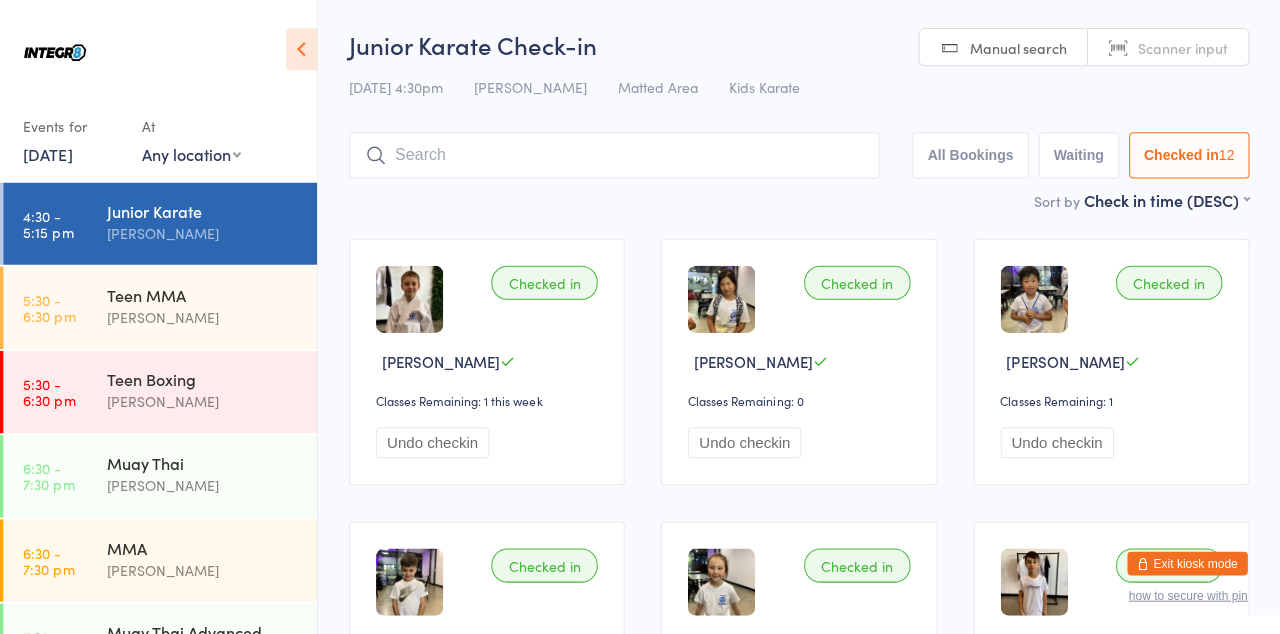 click at bounding box center [615, 155] 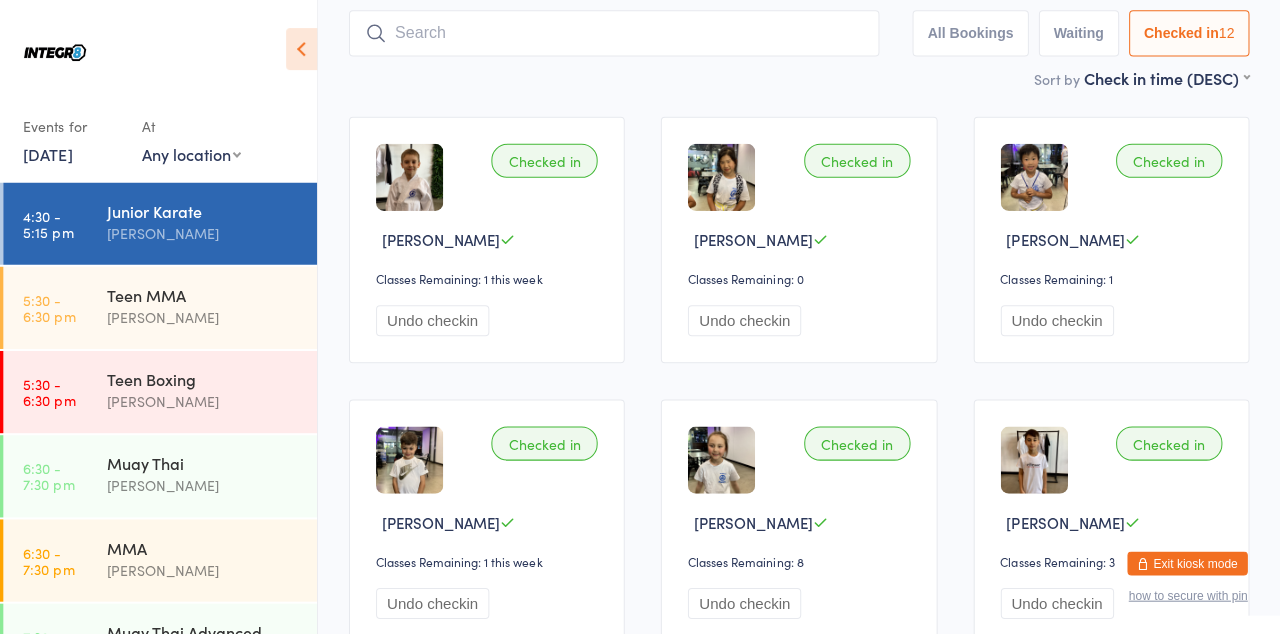 scroll, scrollTop: 132, scrollLeft: 0, axis: vertical 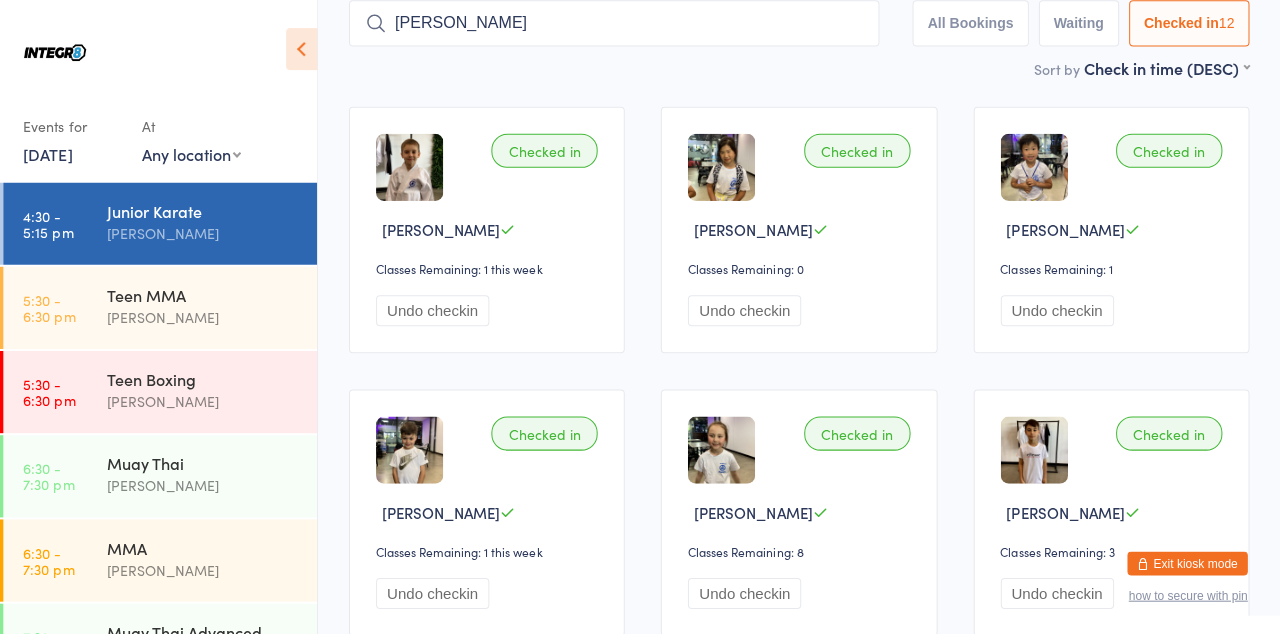 type on "Daniel" 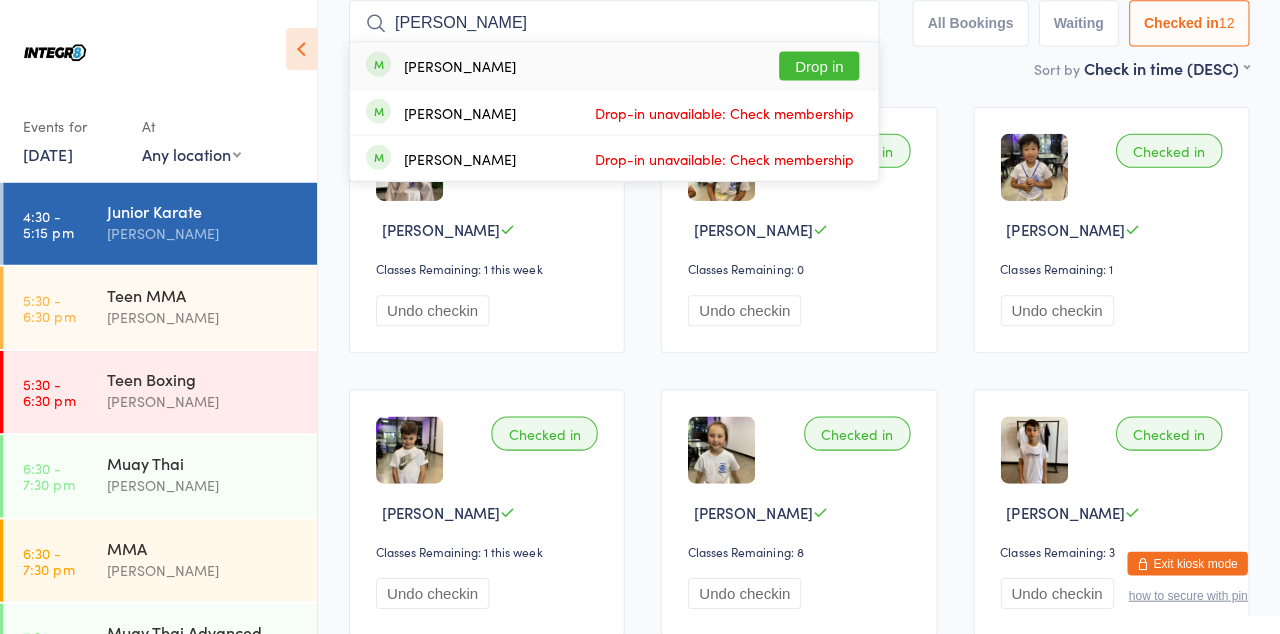click on "Daniella Bosgraaf Drop-in unavailable: Check membership" at bounding box center [615, 111] 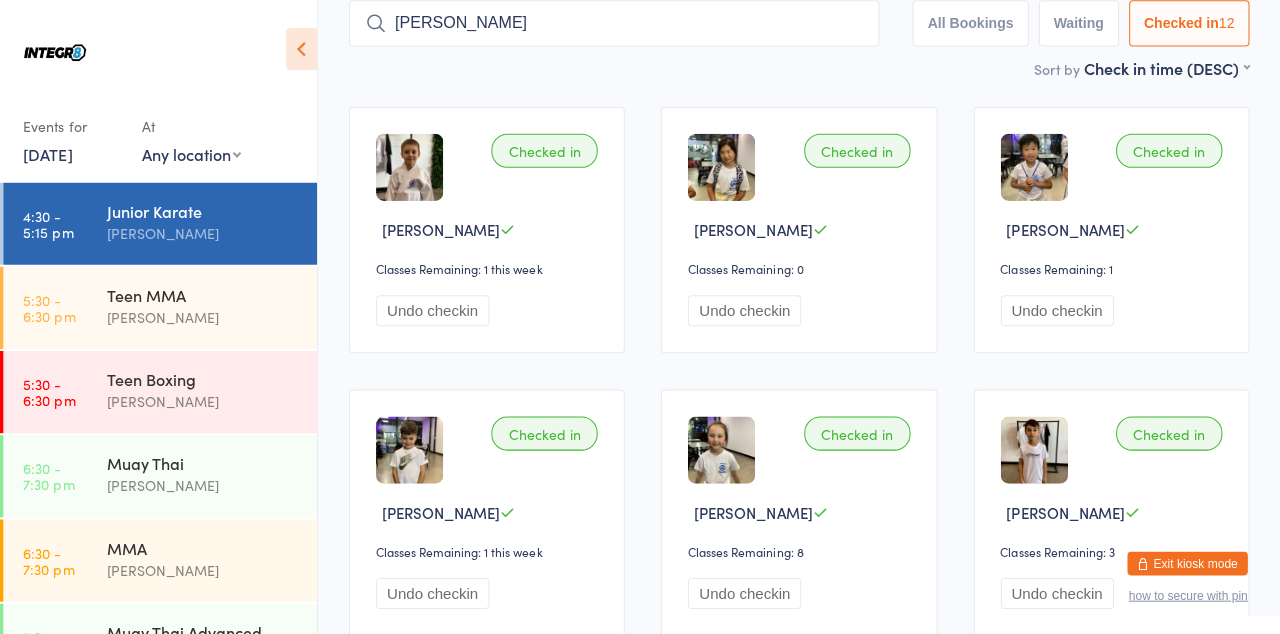 type on "Daniel he" 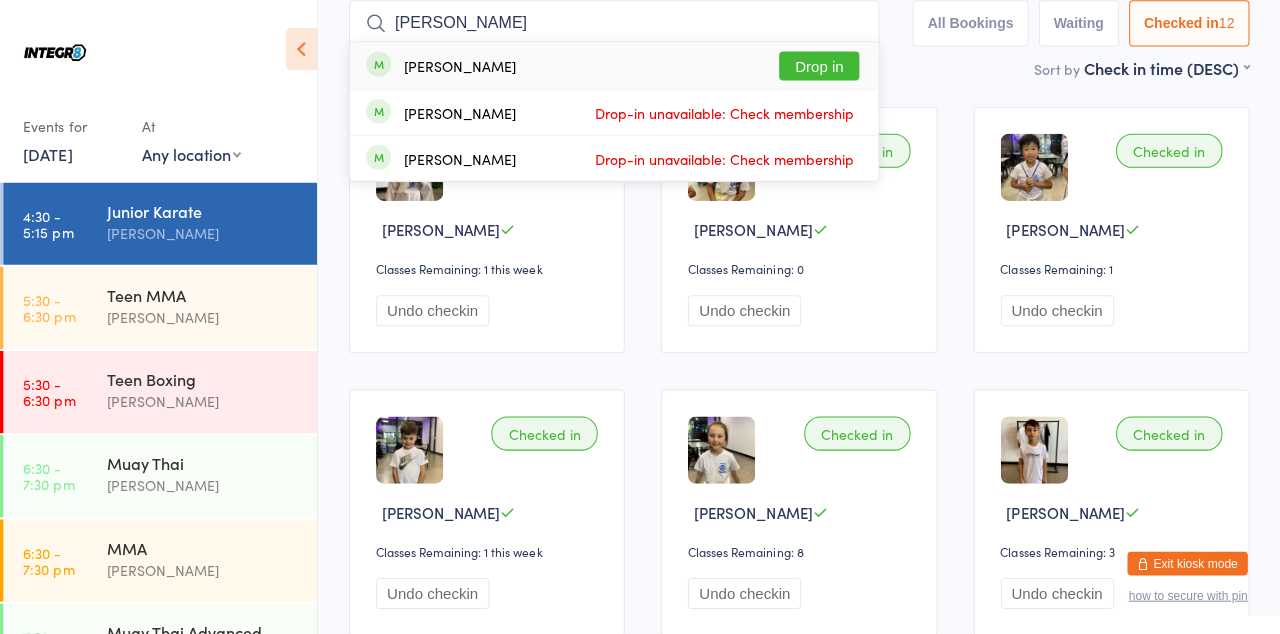 type 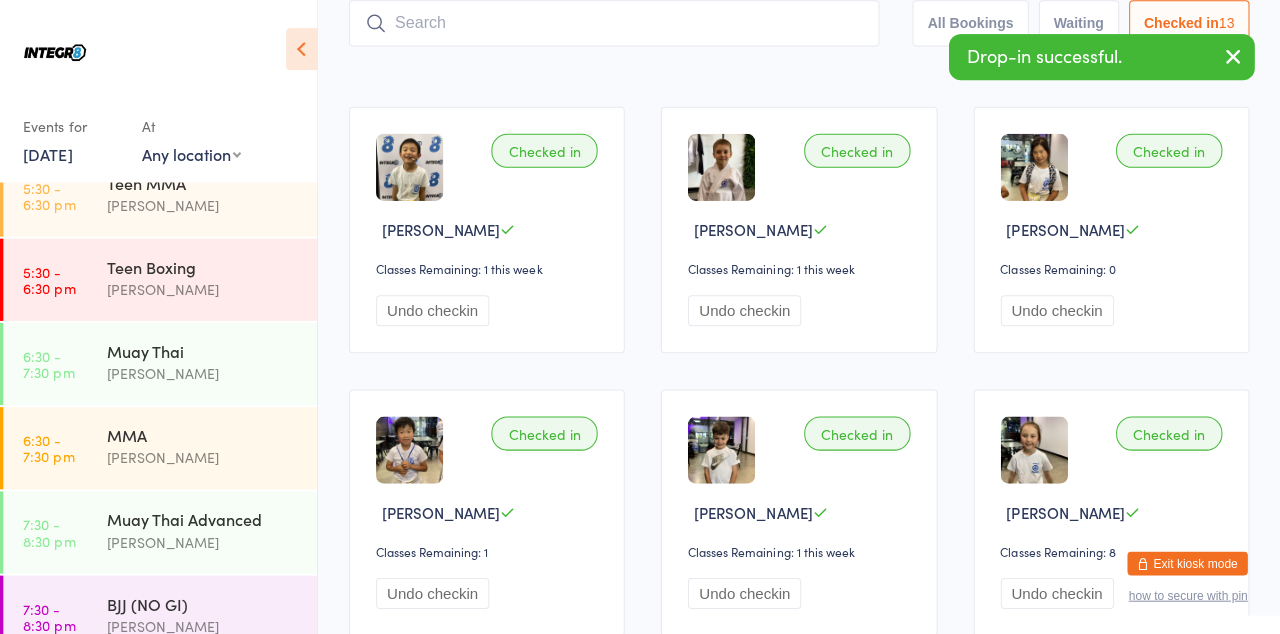 scroll, scrollTop: 136, scrollLeft: 0, axis: vertical 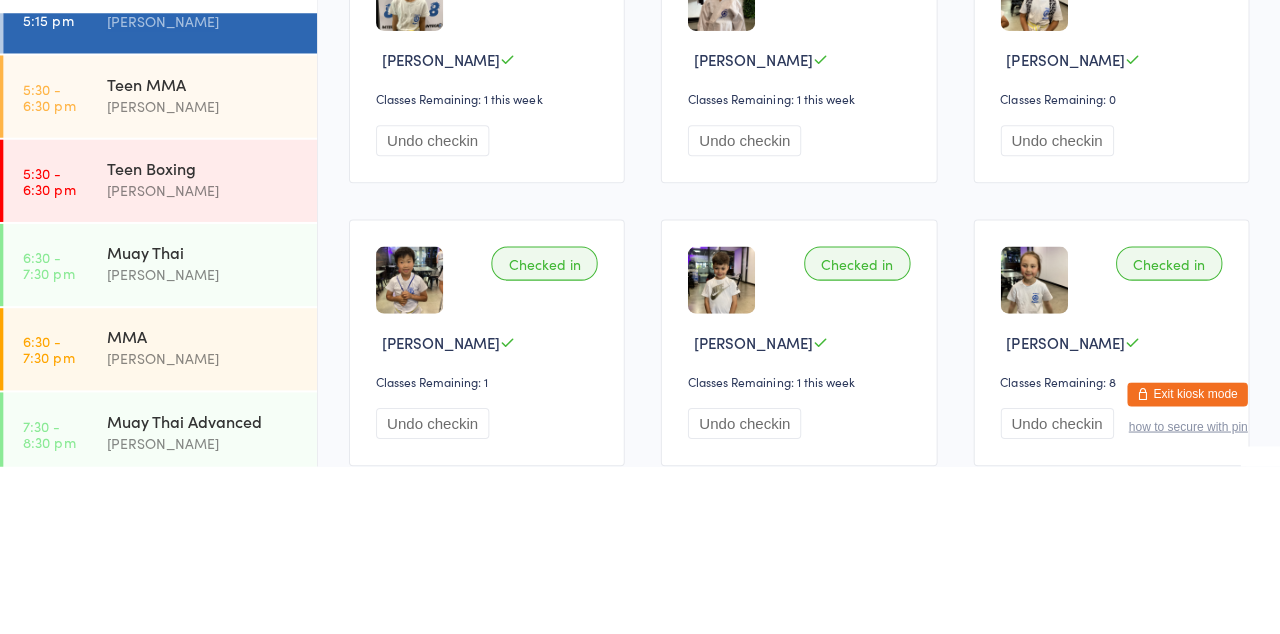 click on "[PERSON_NAME]" at bounding box center (205, 526) 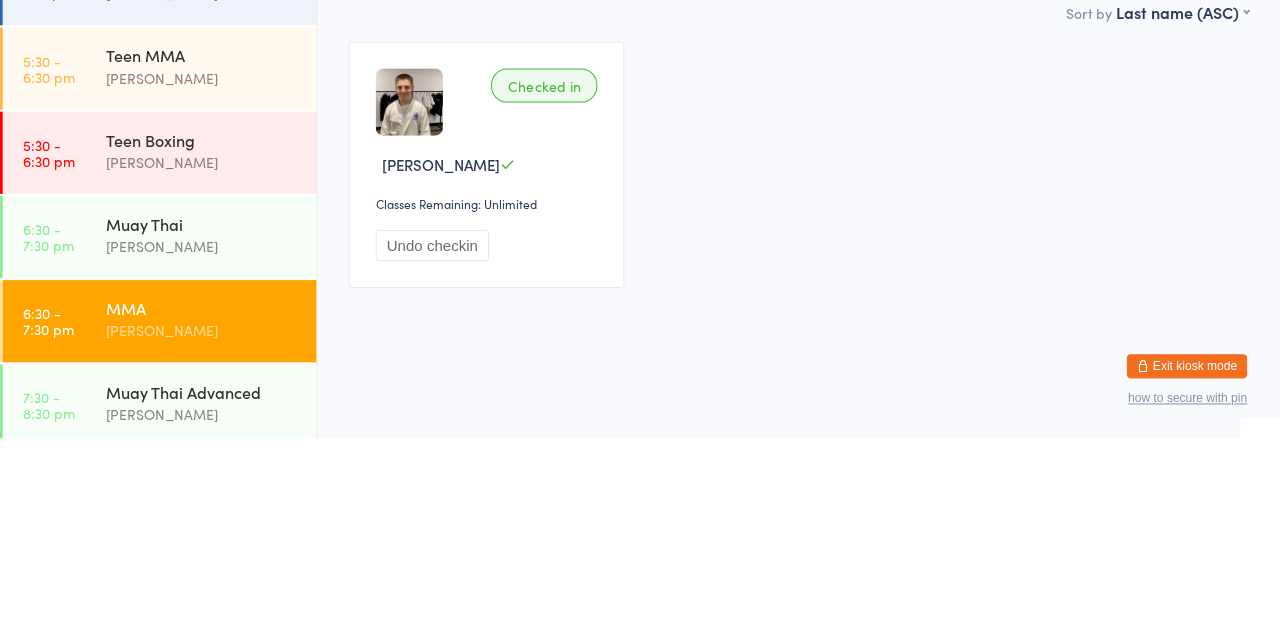 scroll, scrollTop: 0, scrollLeft: 0, axis: both 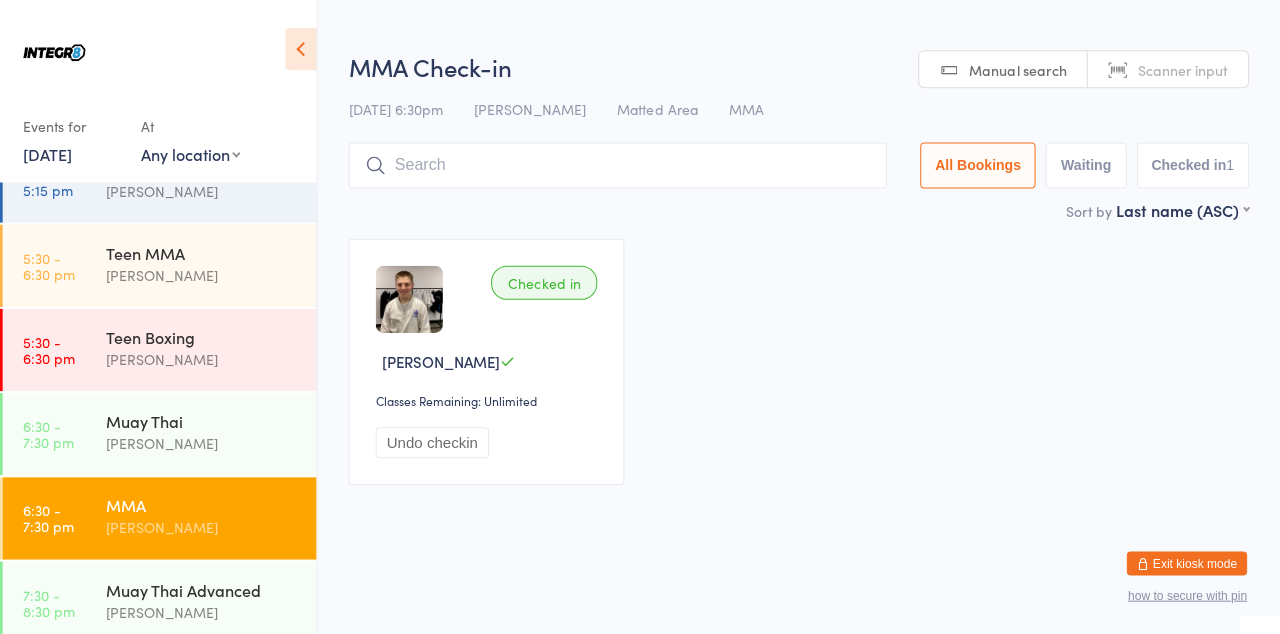 type on "M" 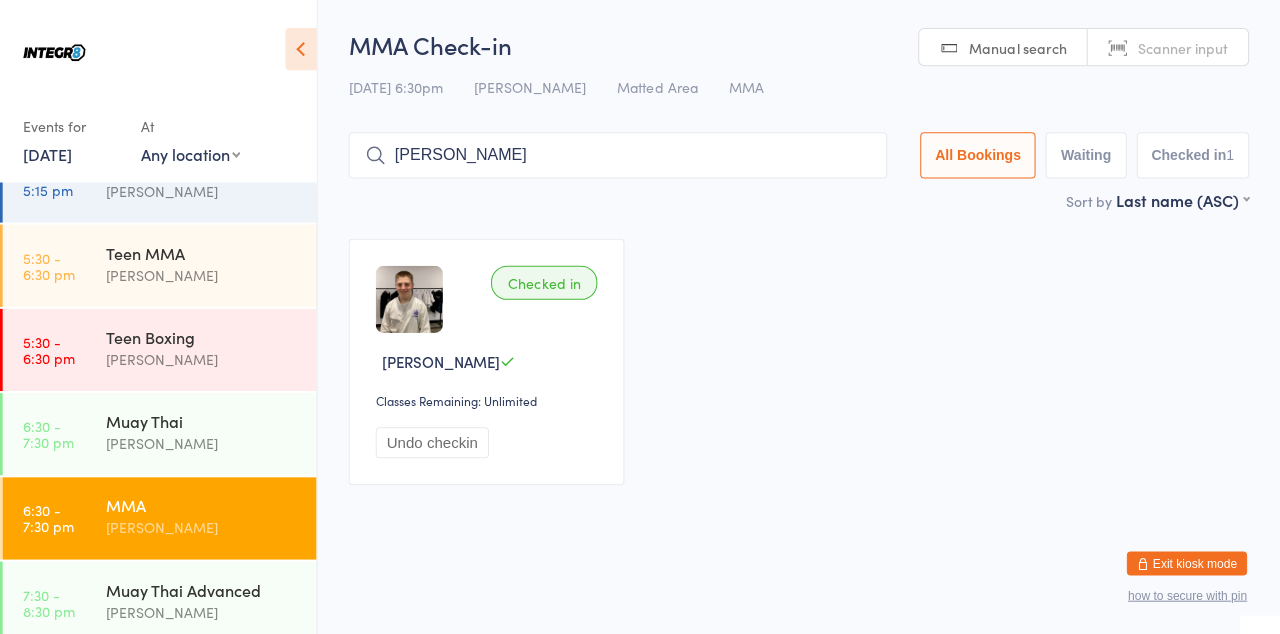 type on "Joseph" 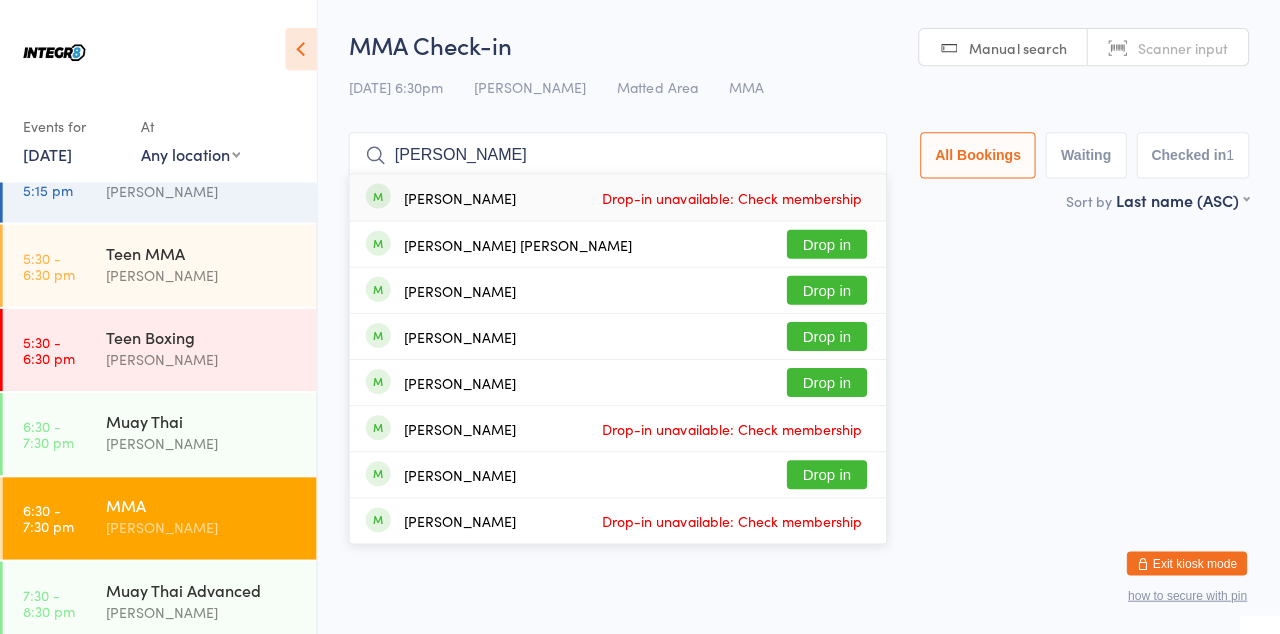 click on "Josh Inall Drop in" at bounding box center (619, 335) 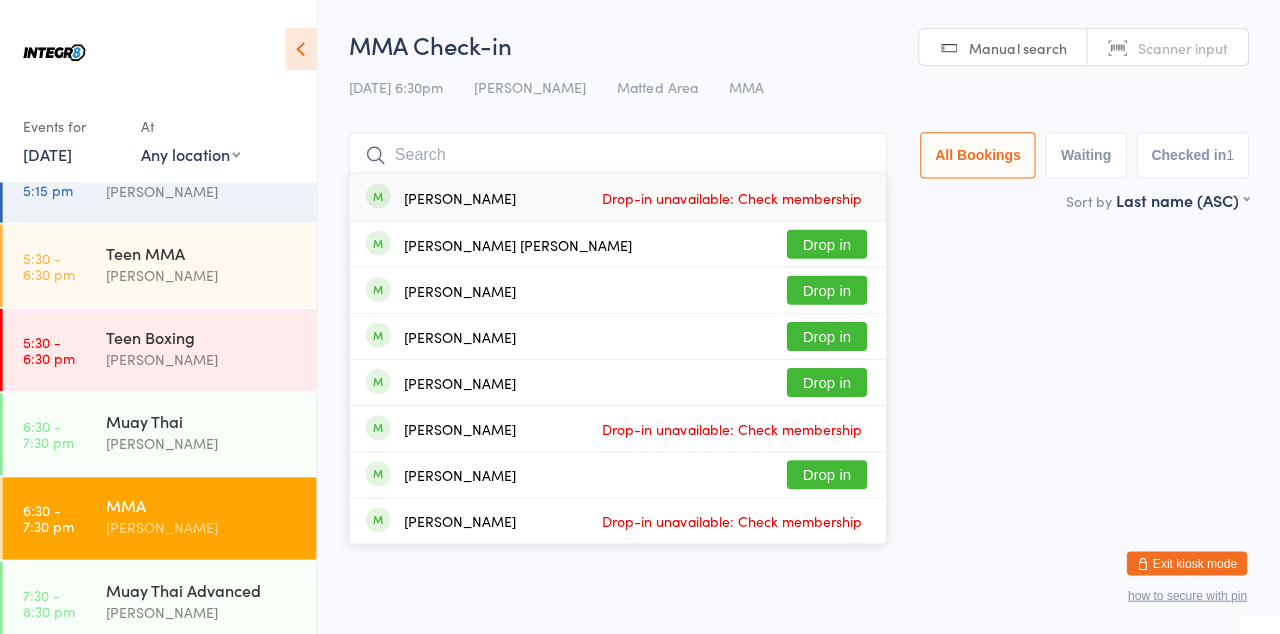 scroll, scrollTop: 0, scrollLeft: 0, axis: both 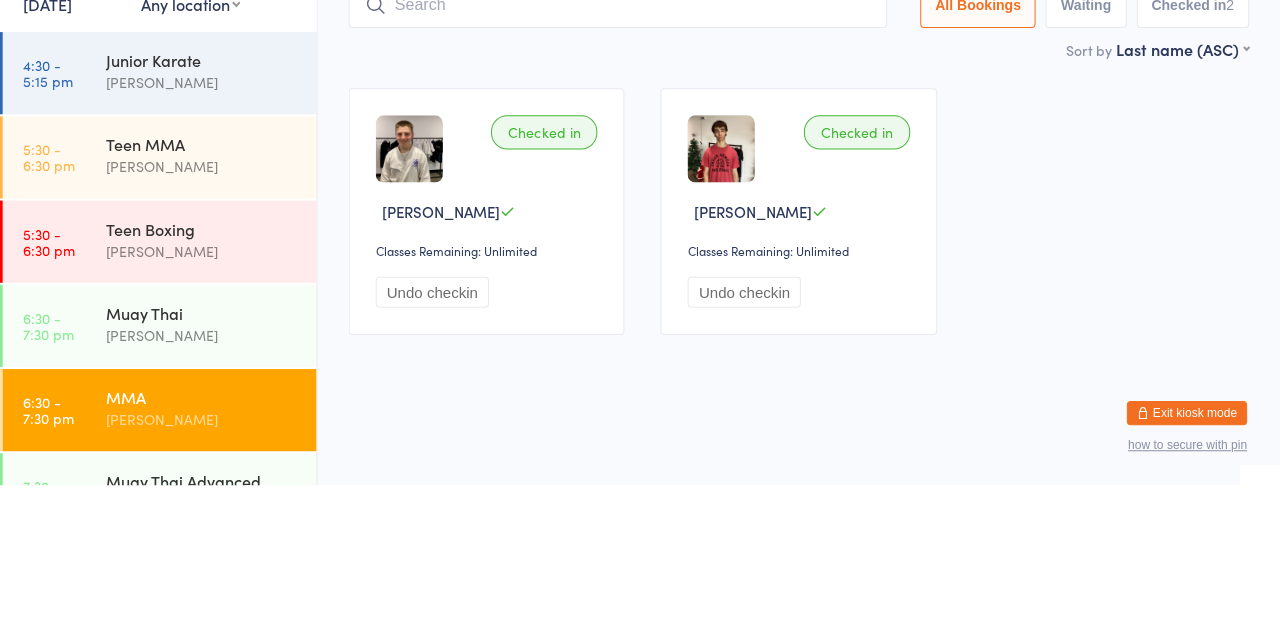 click on "Undo checkin" at bounding box center (745, 441) 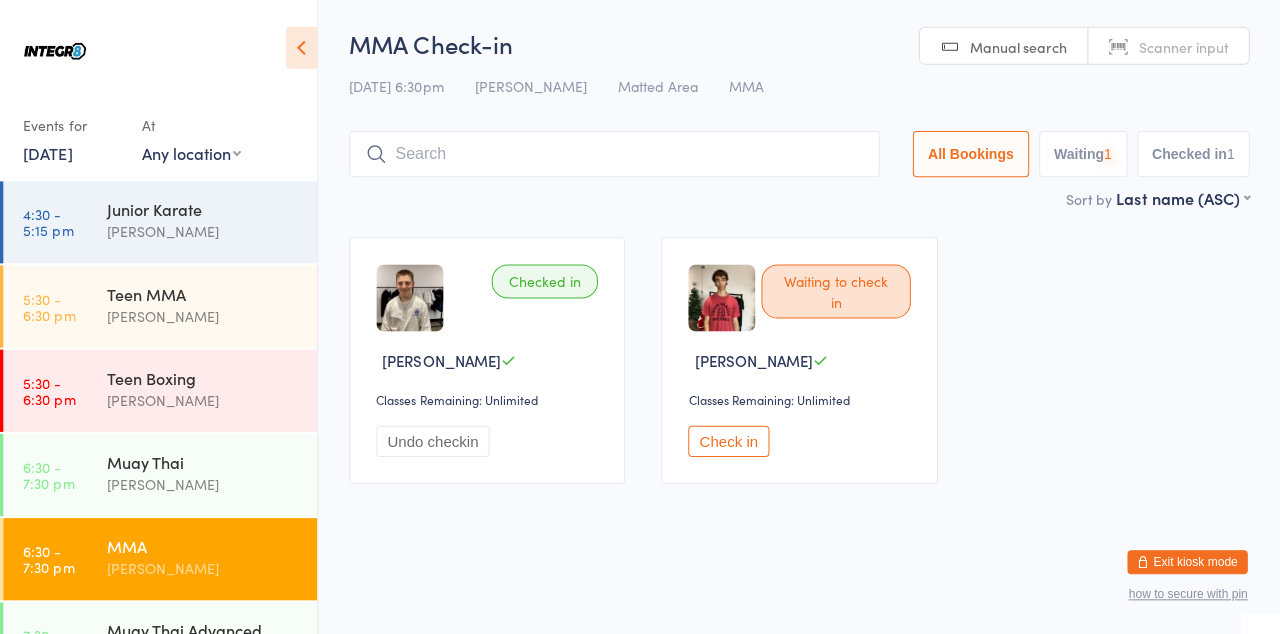 click at bounding box center (615, 155) 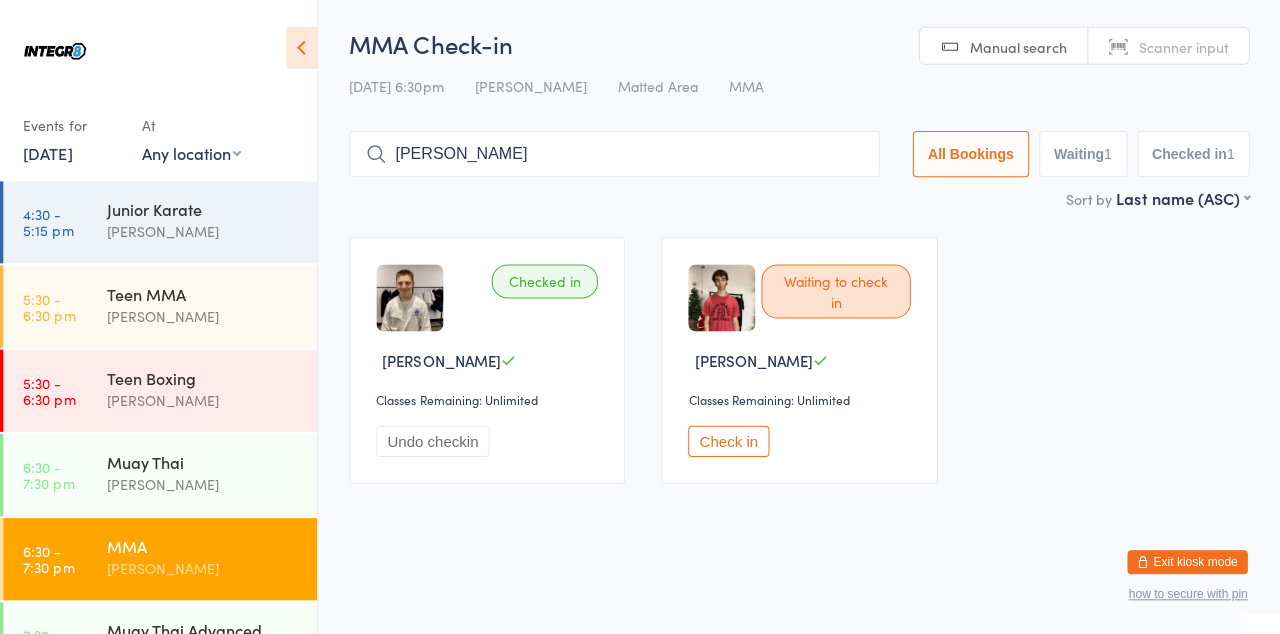 type on "Joseph" 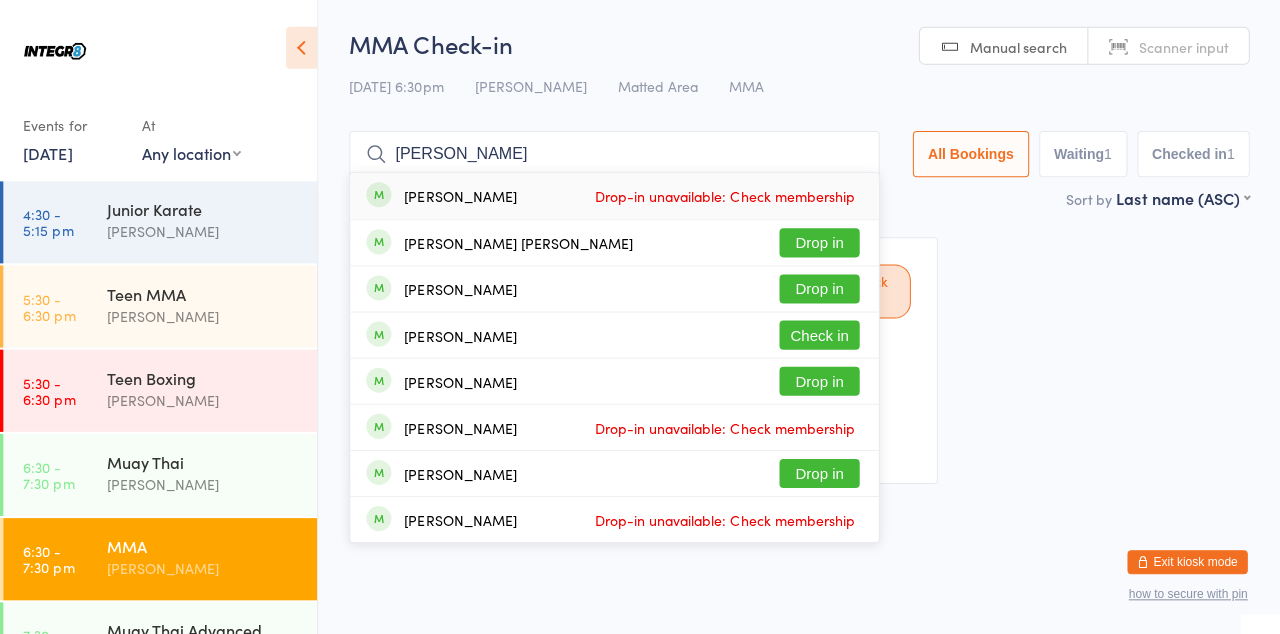 click on "Drop in" at bounding box center [820, 289] 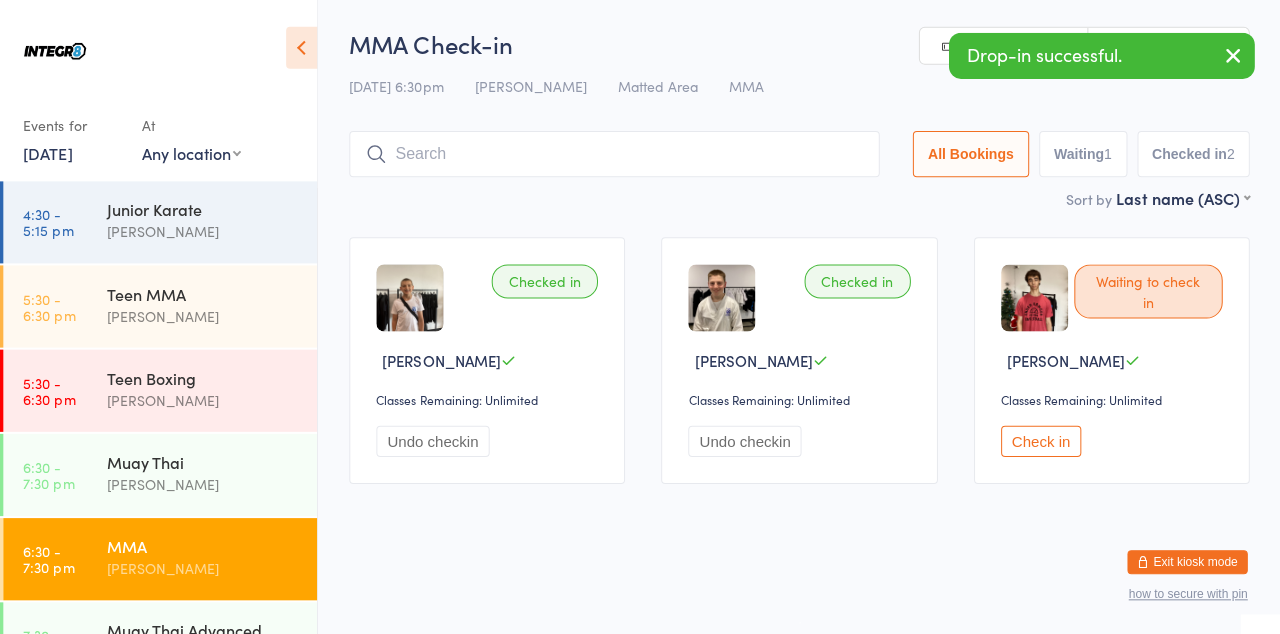 click on "[PERSON_NAME]" at bounding box center [205, 232] 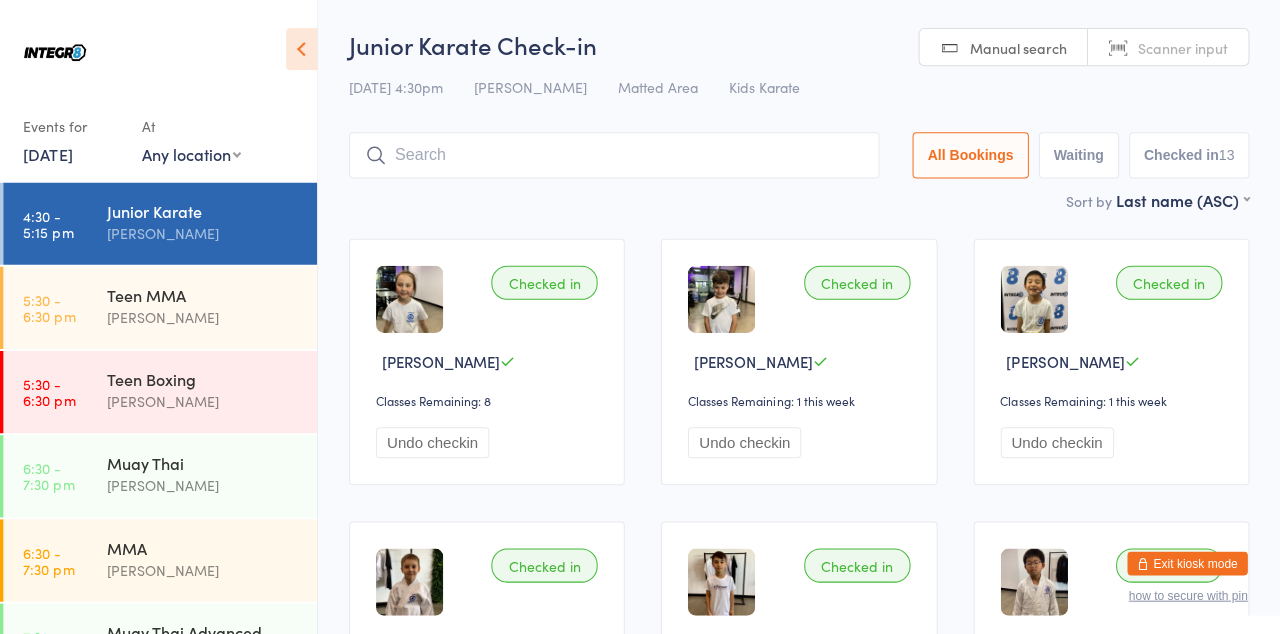 scroll, scrollTop: 0, scrollLeft: 0, axis: both 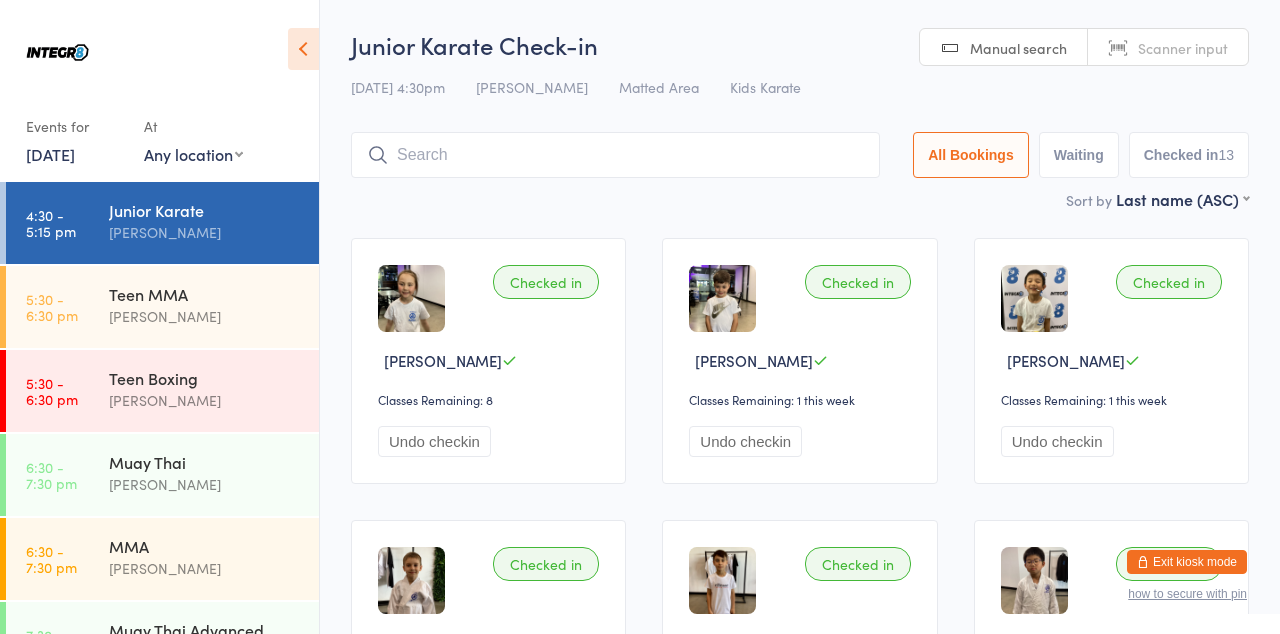 click at bounding box center [303, 49] 